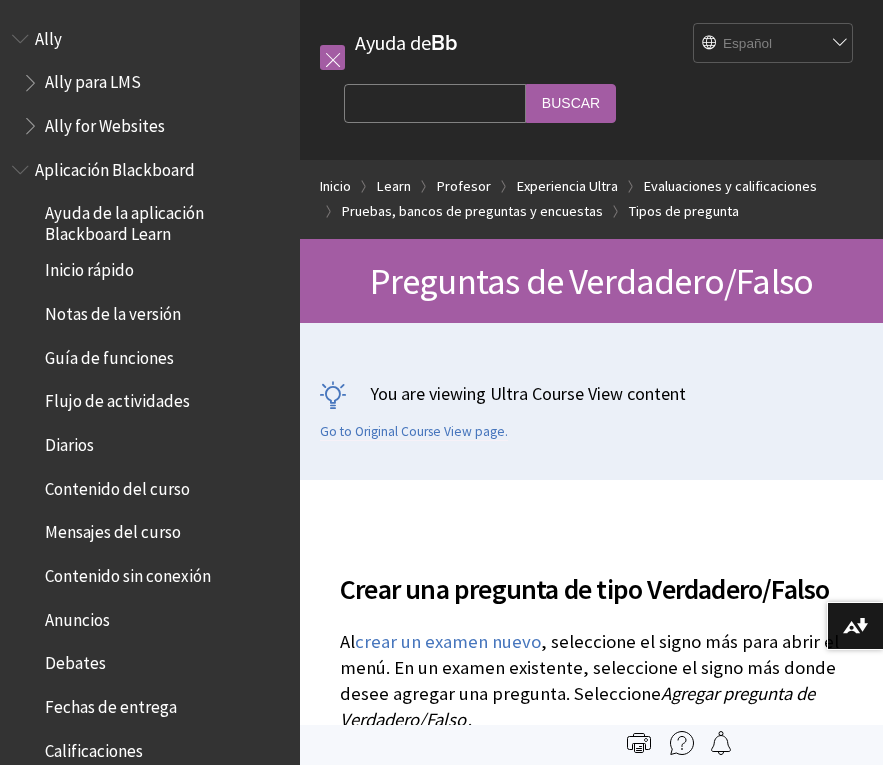 scroll, scrollTop: 0, scrollLeft: 0, axis: both 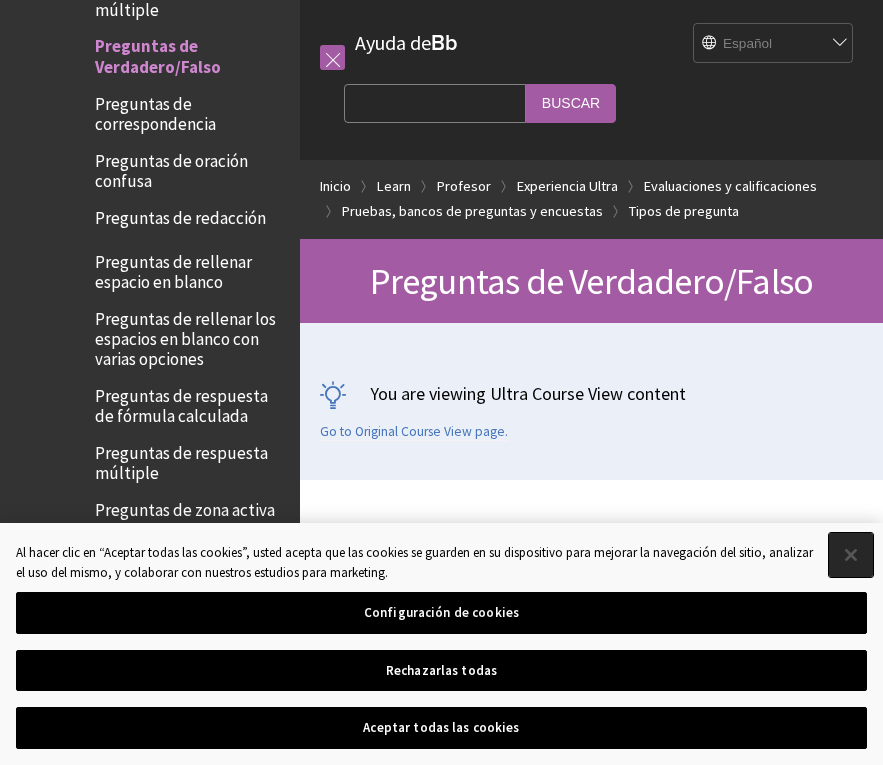 click at bounding box center (851, 555) 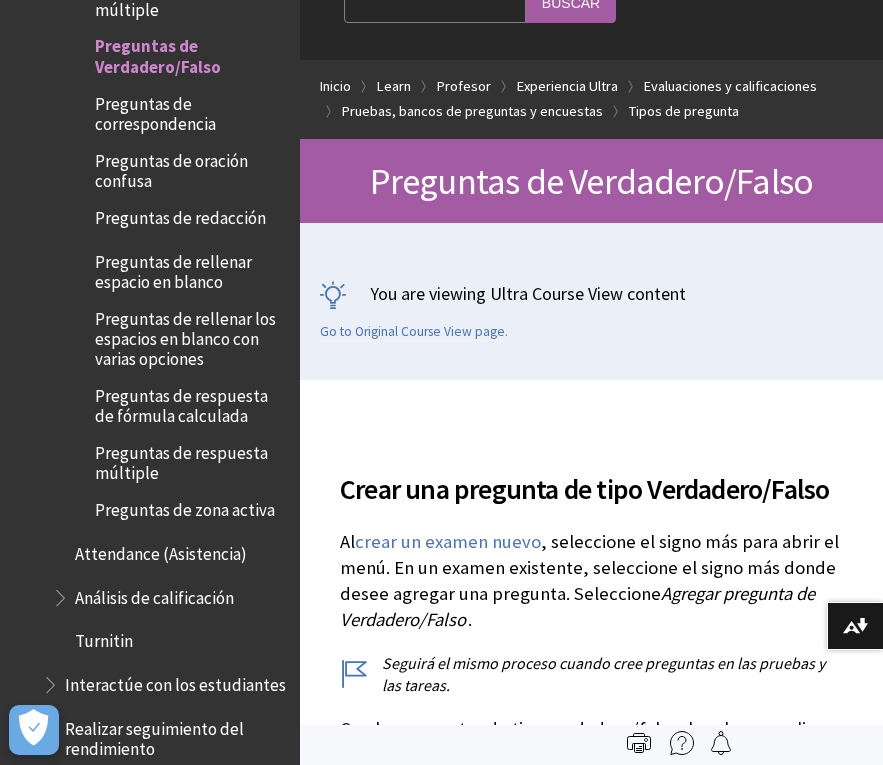 scroll, scrollTop: 0, scrollLeft: 0, axis: both 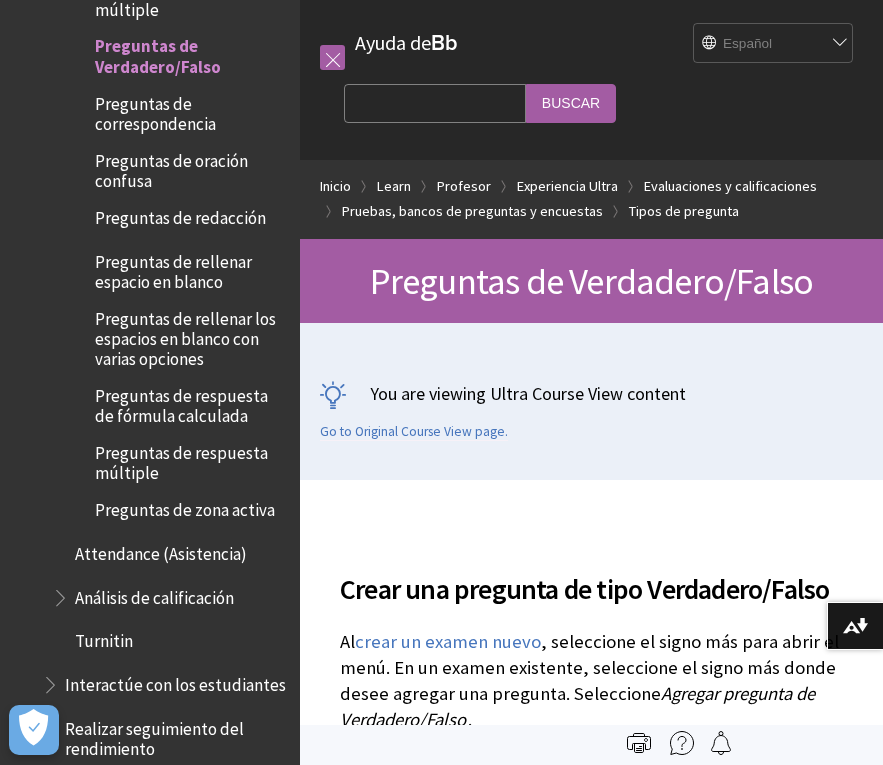 click on "Search Query" at bounding box center (435, 103) 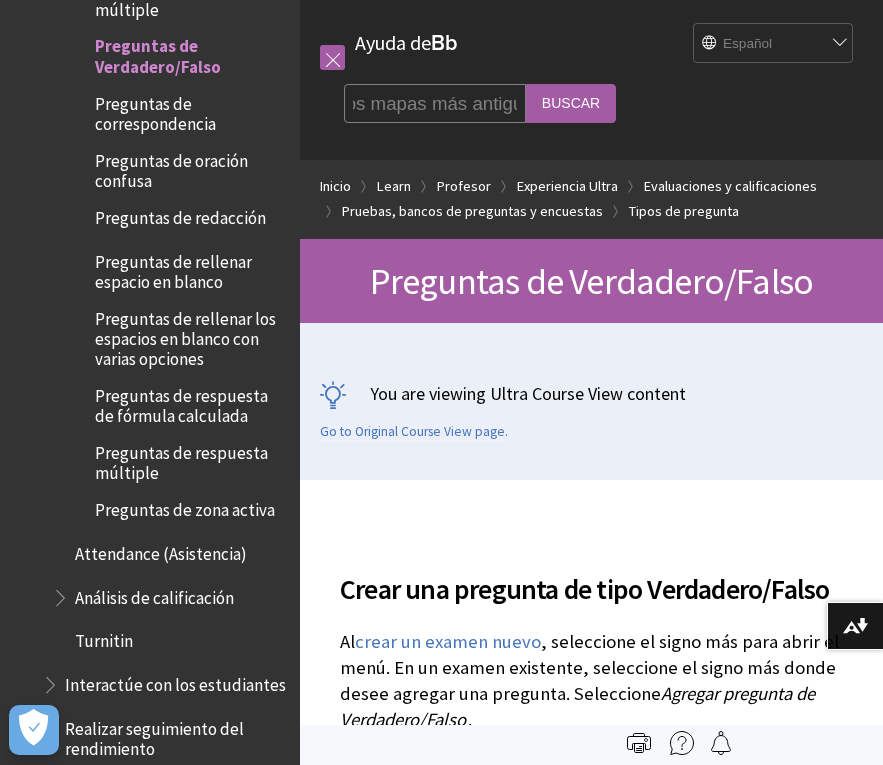 scroll, scrollTop: 0, scrollLeft: 256, axis: horizontal 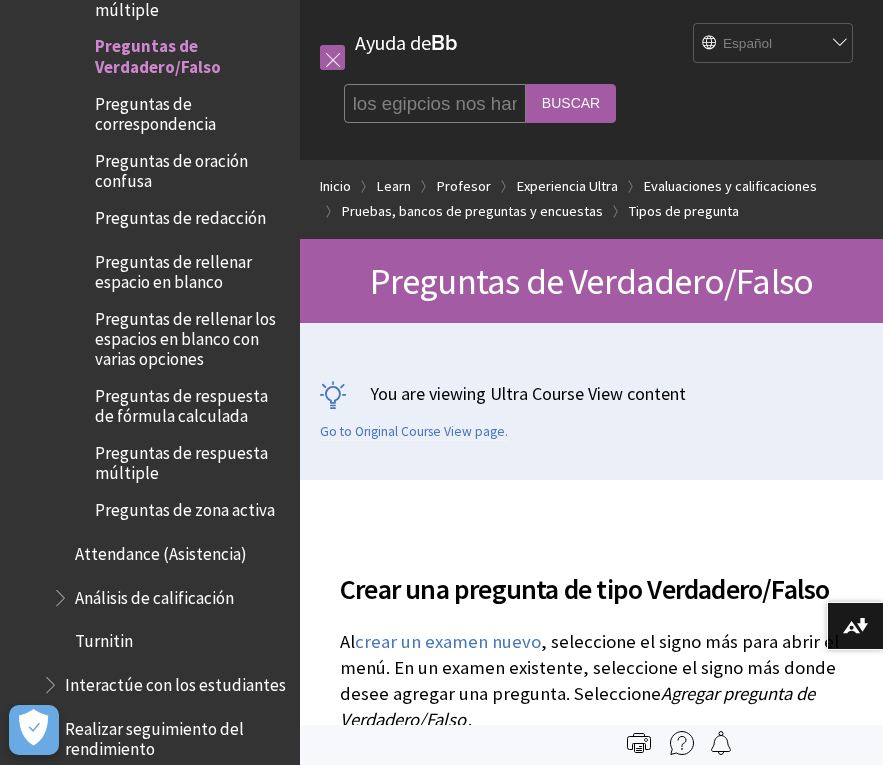 click on "Buscar" at bounding box center (571, 103) 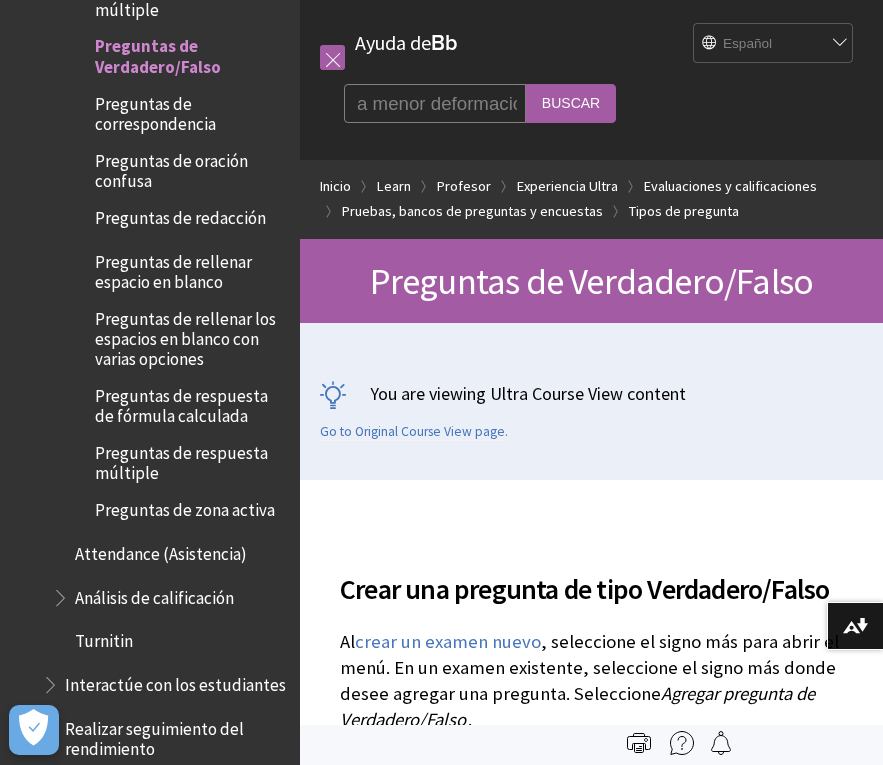 scroll, scrollTop: 0, scrollLeft: 600, axis: horizontal 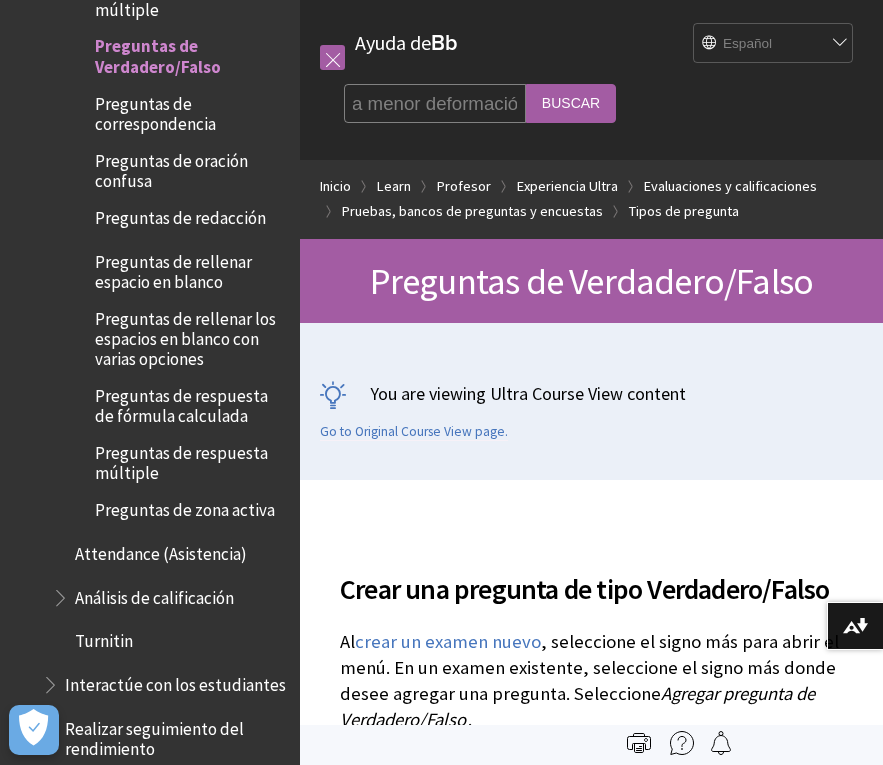 type on "en la proyección cilíndrica a mayor latitud deformación y a menor latitud a menor deformación" 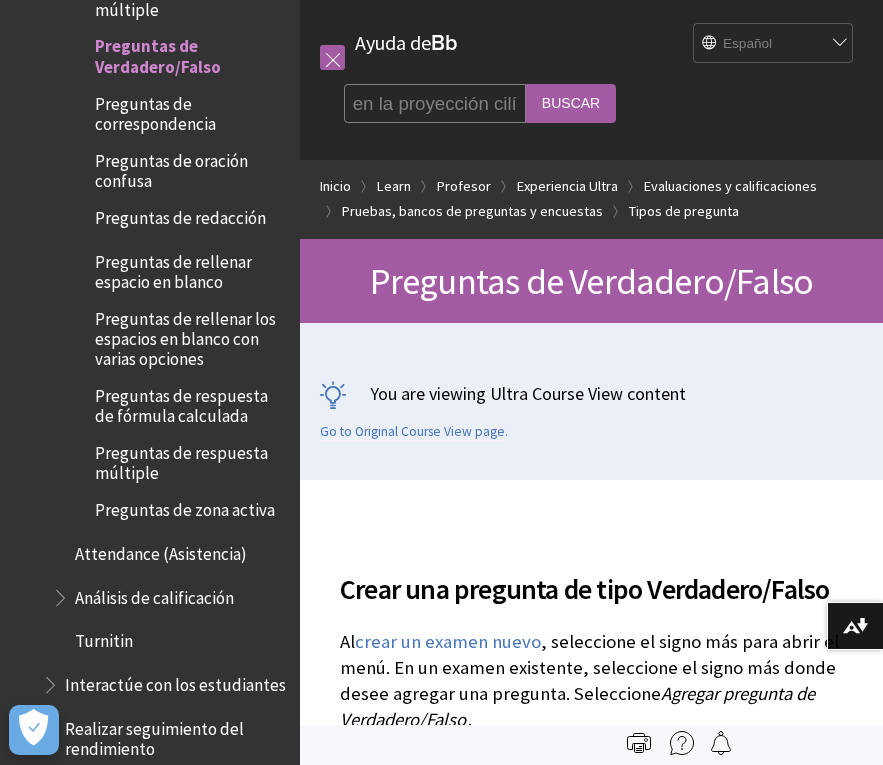 click on "Buscar" at bounding box center [571, 103] 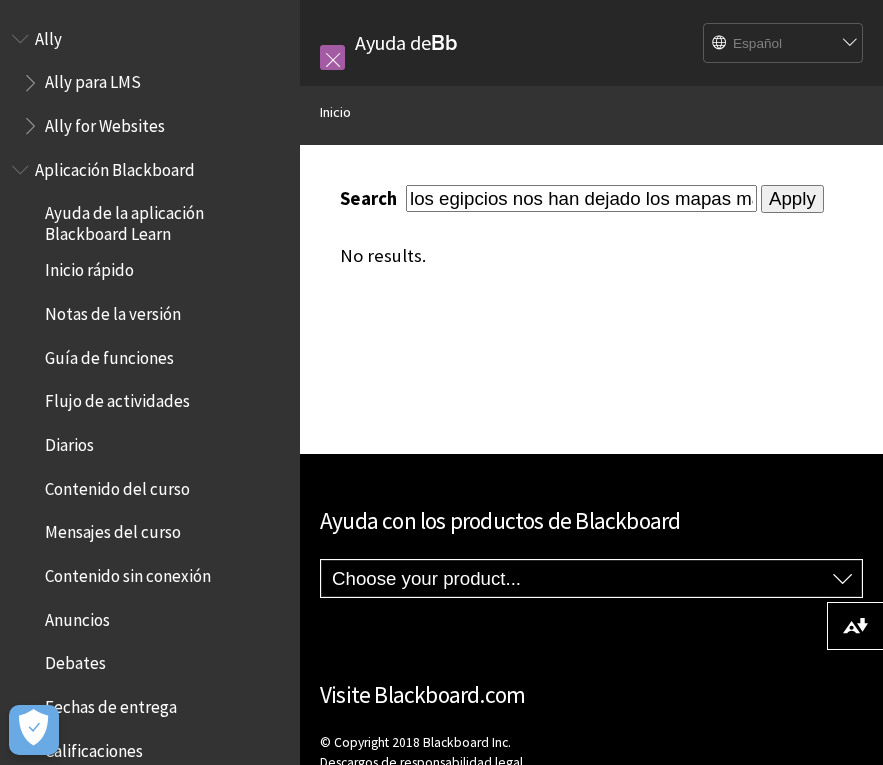 scroll, scrollTop: 0, scrollLeft: 0, axis: both 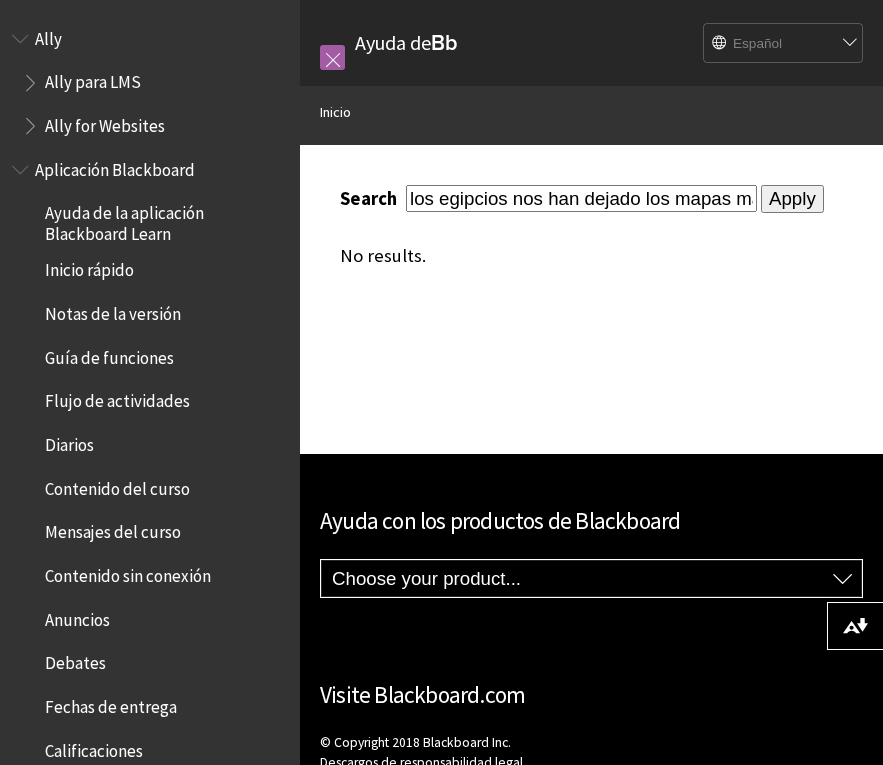 click on "Choose your product... Ally Aplicación Blackboard Blackboard Data Collaborate Community Engagement Learn SafeAssign SmartView Student Success Training and Development Manager Web Community Manager" at bounding box center (591, 579) 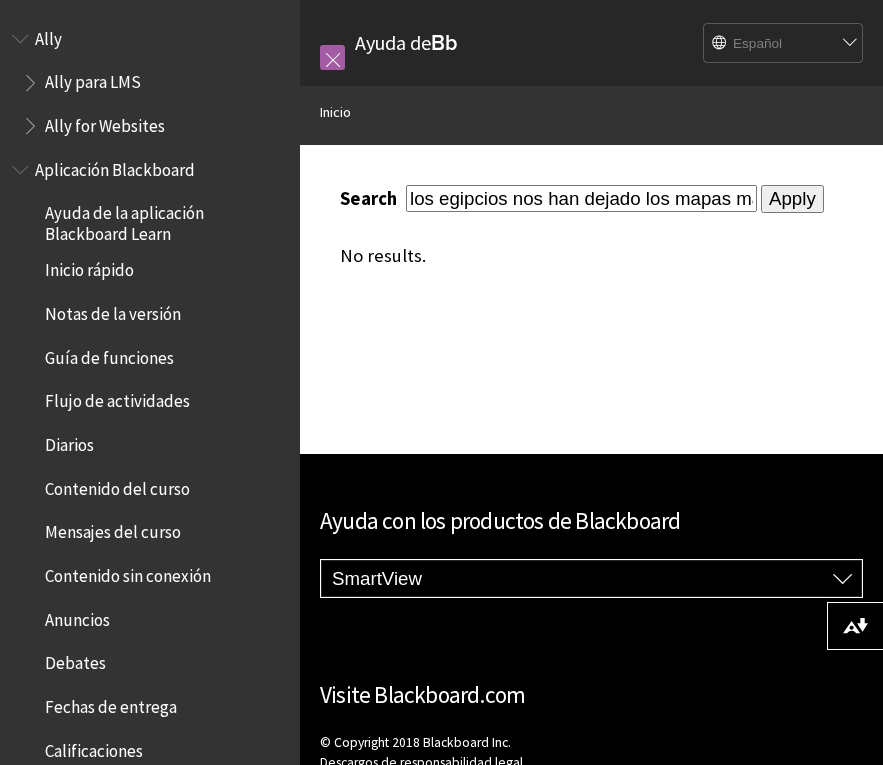 click on "Choose your product... Ally Aplicación Blackboard Blackboard Data Collaborate Community Engagement Learn SafeAssign SmartView Student Success Training and Development Manager Web Community Manager" at bounding box center (591, 579) 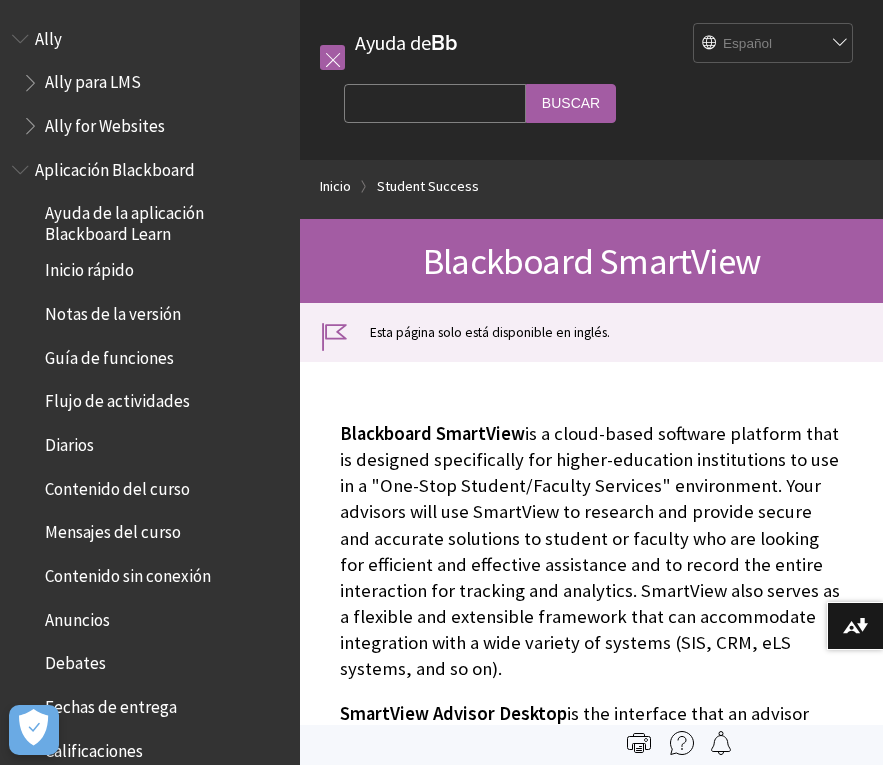 scroll, scrollTop: 0, scrollLeft: 0, axis: both 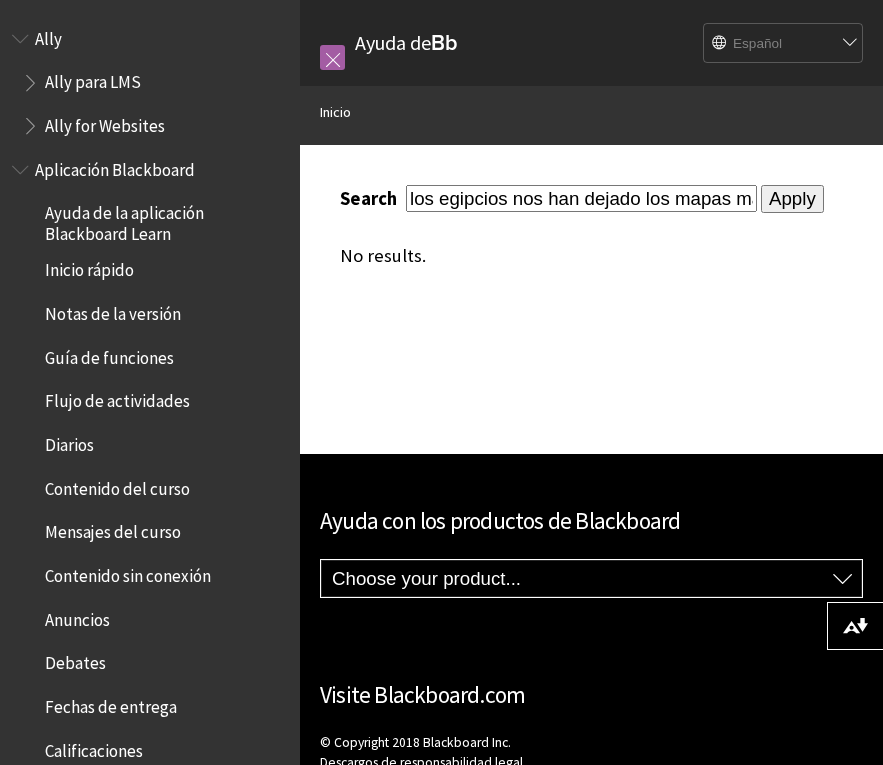 drag, startPoint x: 767, startPoint y: 183, endPoint x: 768, endPoint y: 194, distance: 11.045361 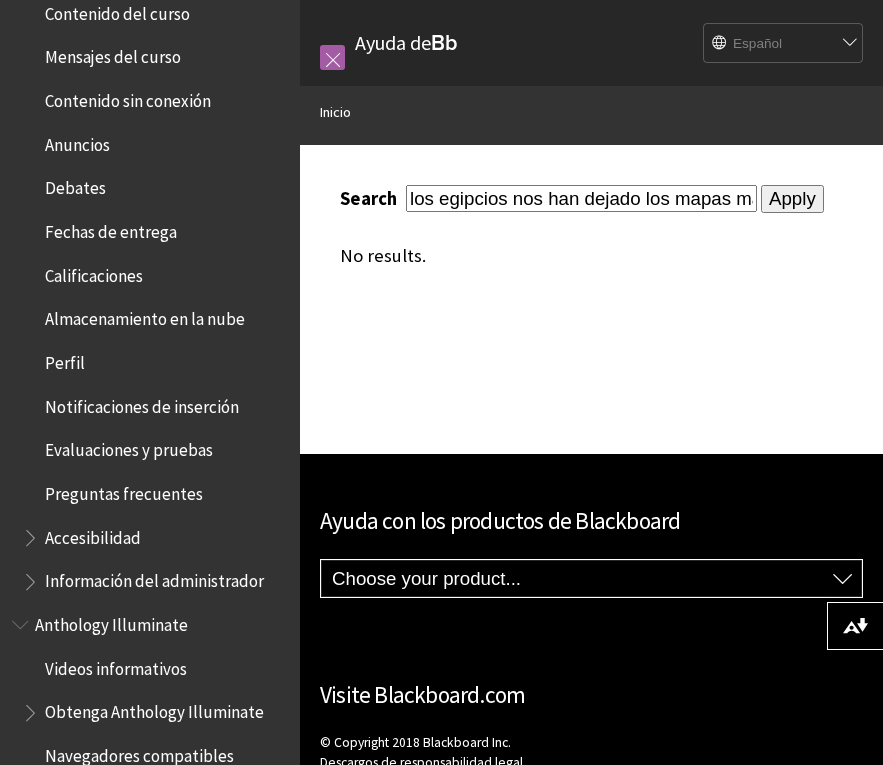 scroll, scrollTop: 0, scrollLeft: 0, axis: both 